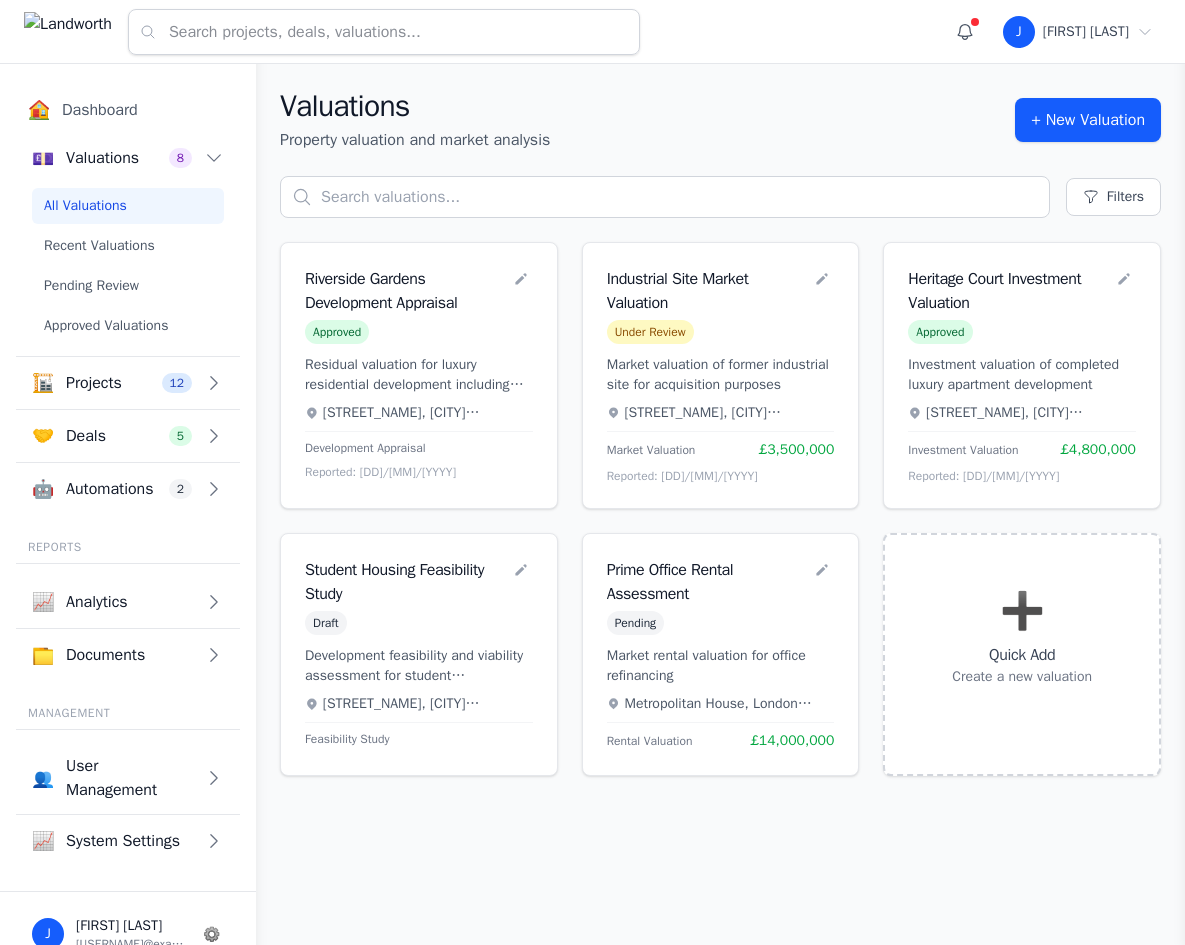 scroll, scrollTop: 0, scrollLeft: 0, axis: both 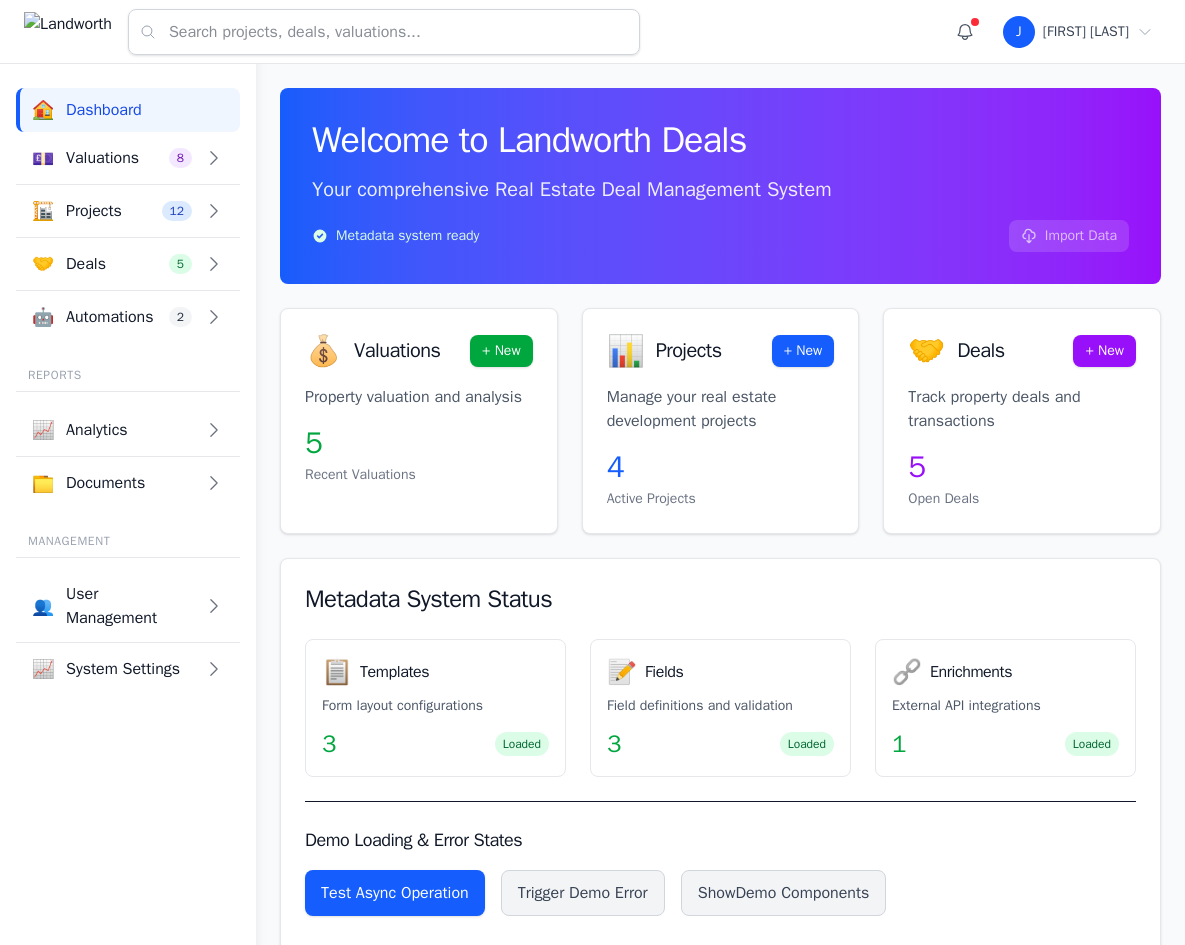 click on "🤖 Automations 2" at bounding box center [128, 158] 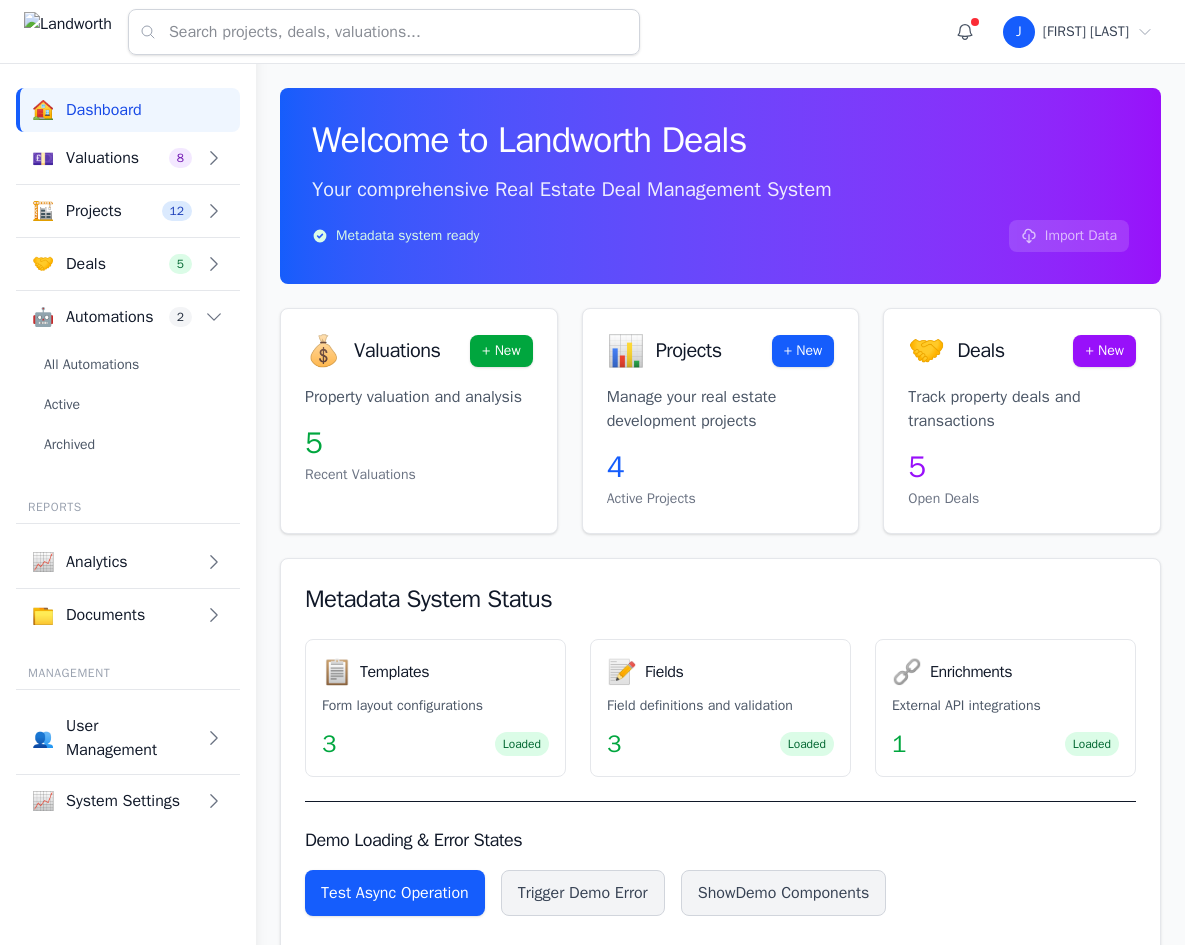 click on "Documents" at bounding box center (102, 158) 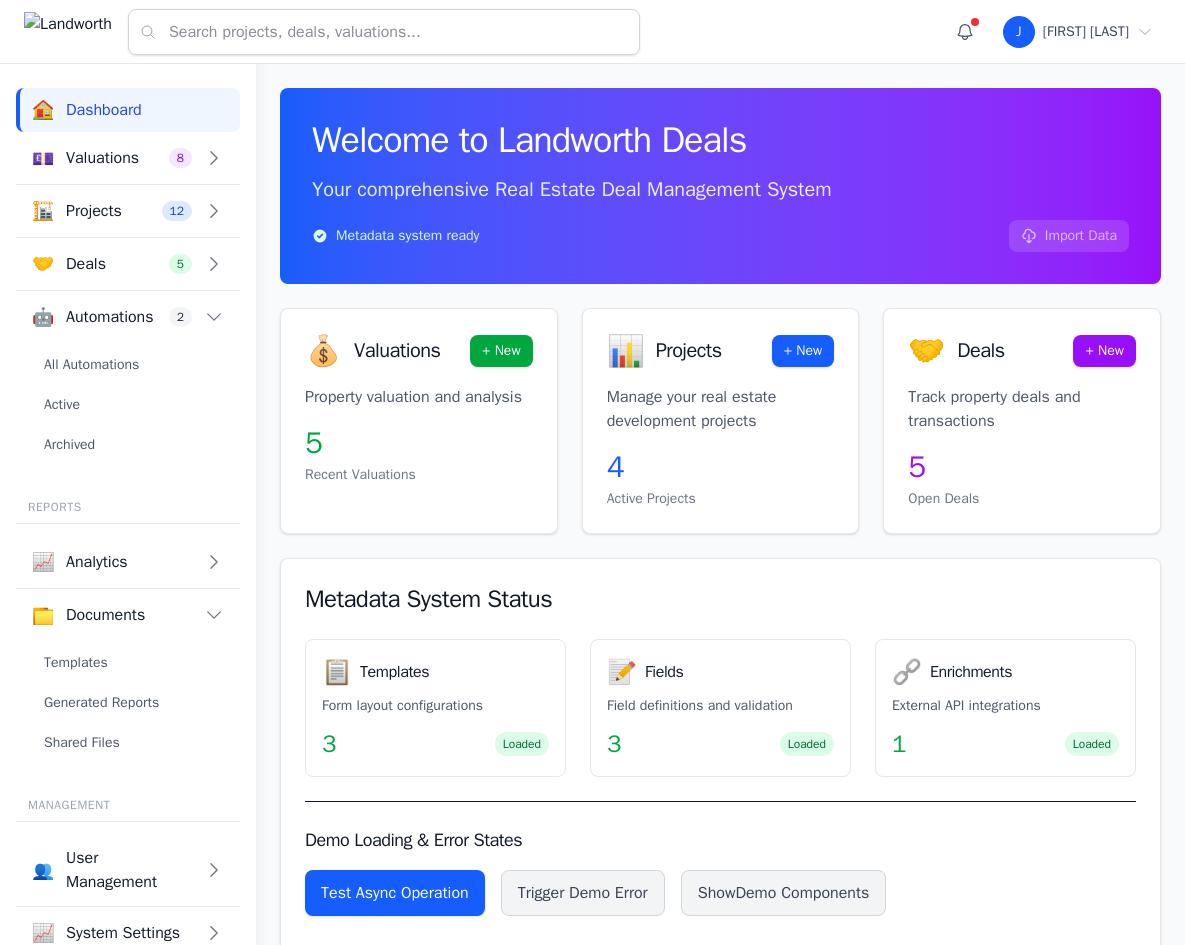 click on "All Automations" at bounding box center (128, 365) 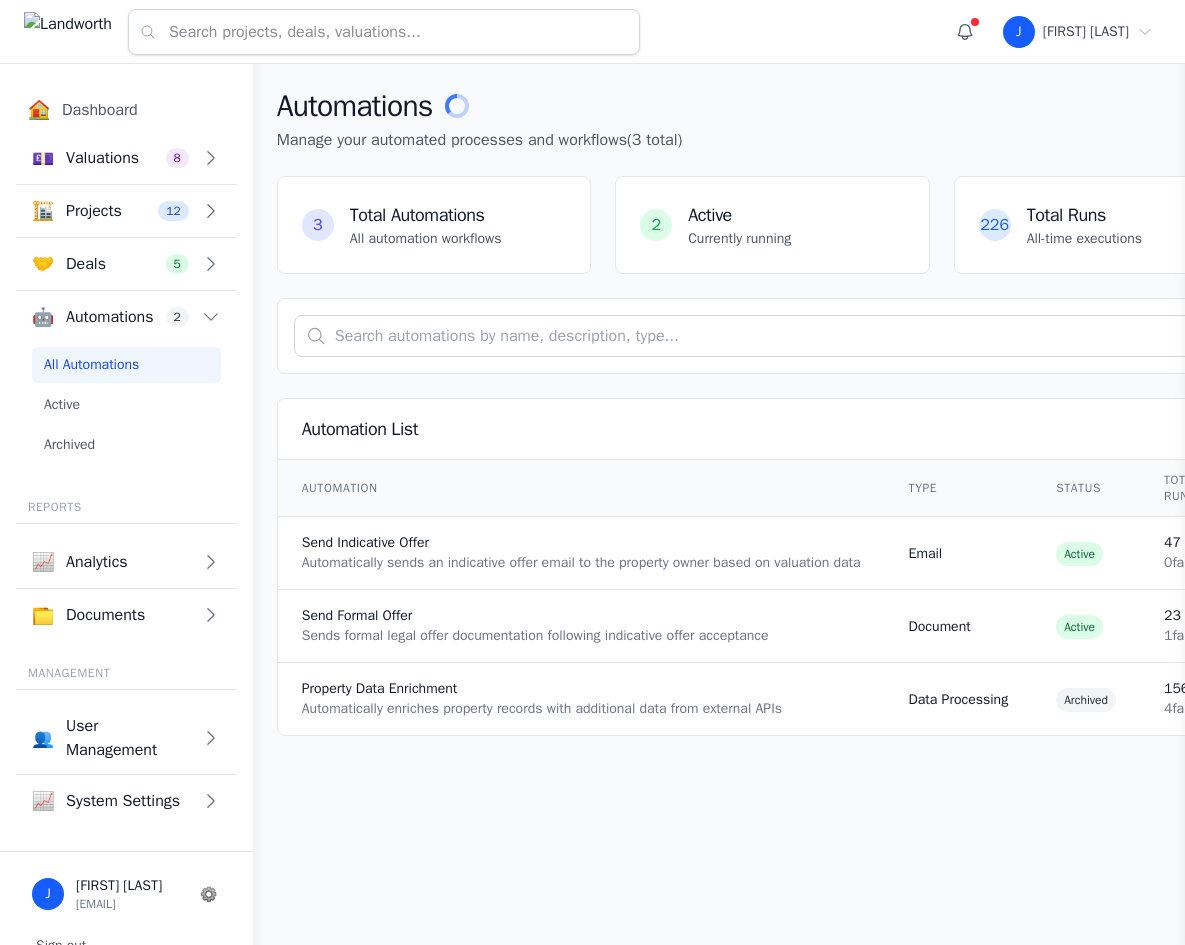 scroll, scrollTop: 0, scrollLeft: 0, axis: both 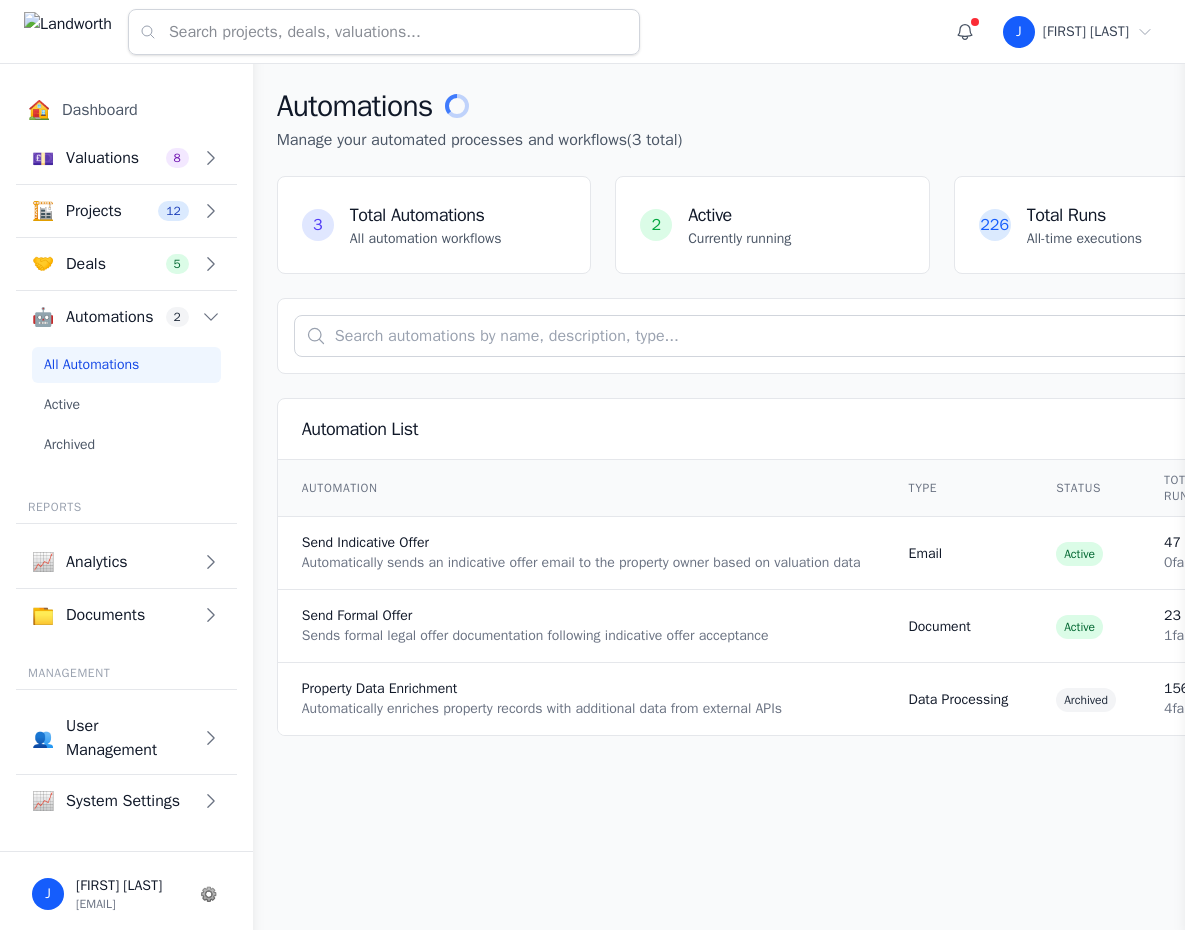 click on "Dashboard" at bounding box center (100, 110) 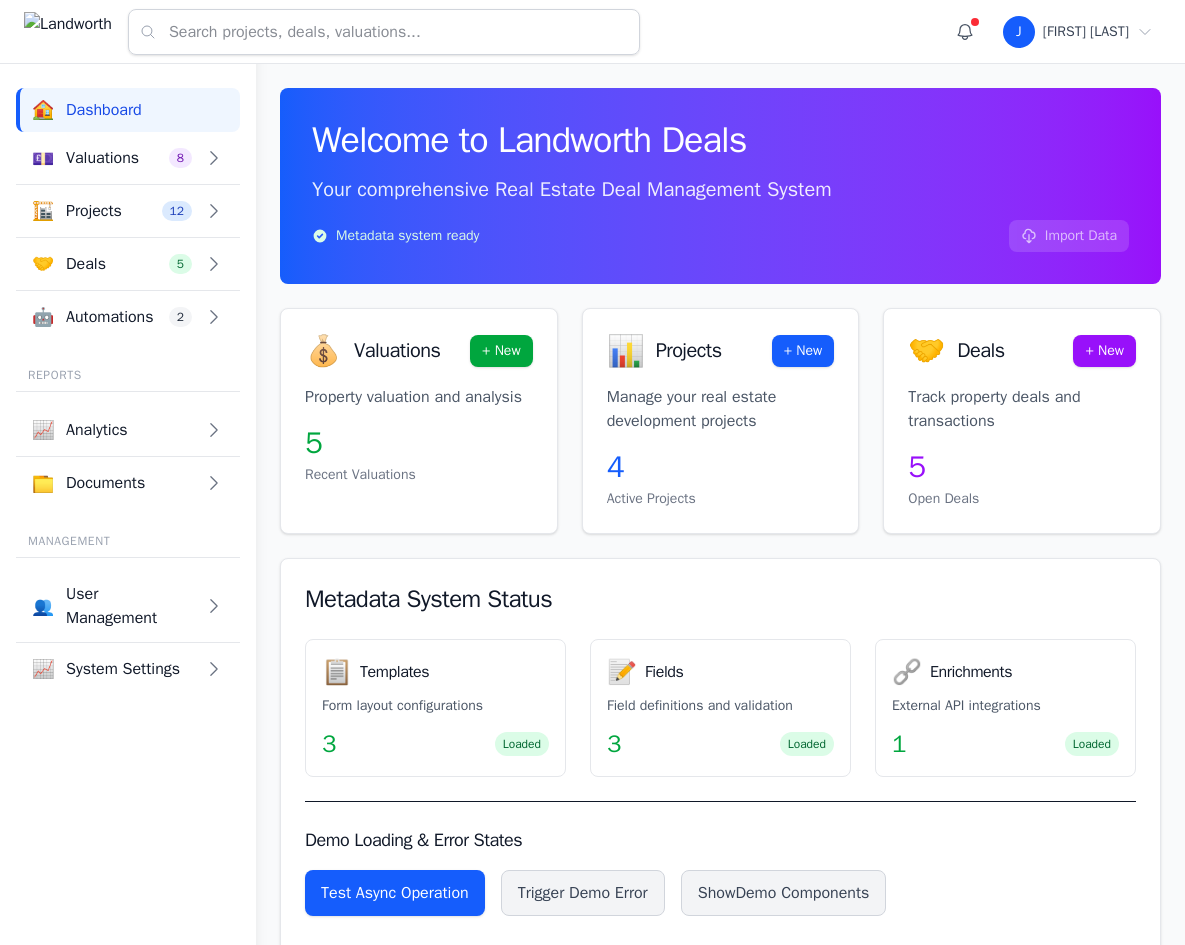 scroll, scrollTop: 0, scrollLeft: 0, axis: both 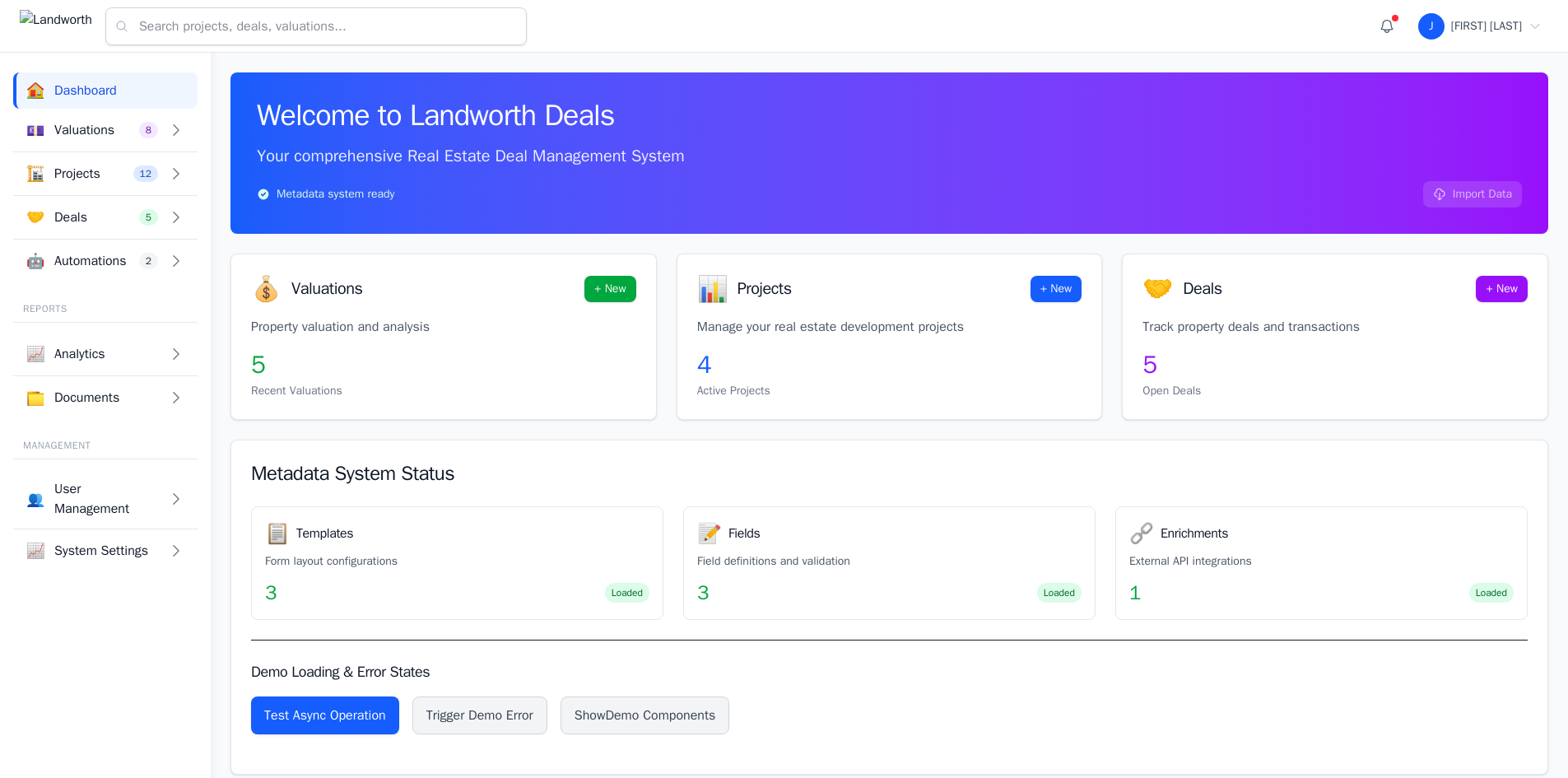click on "🤖 Automations 2" at bounding box center [92, 130] 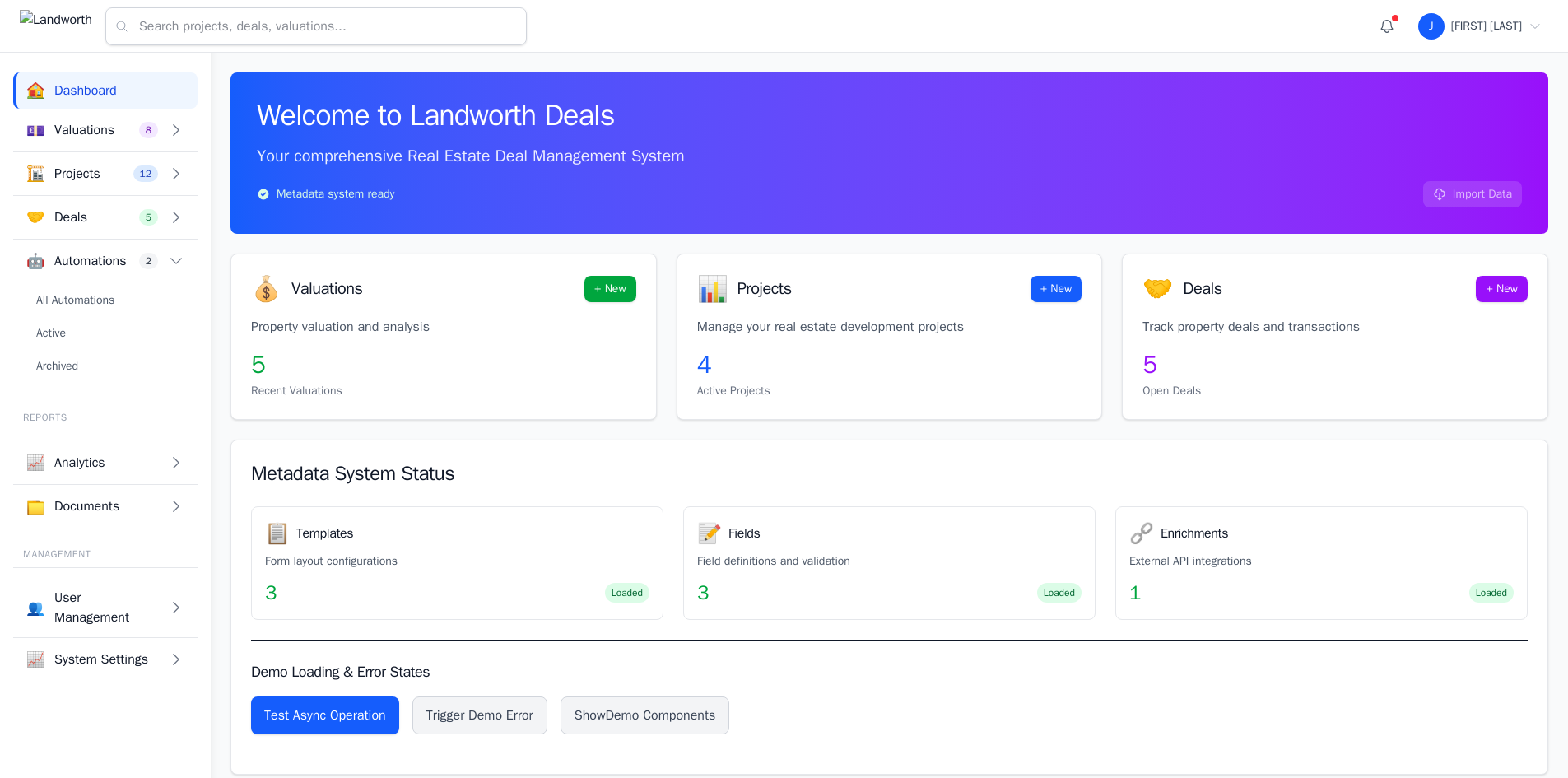 click on "All Automations" at bounding box center [105, 300] 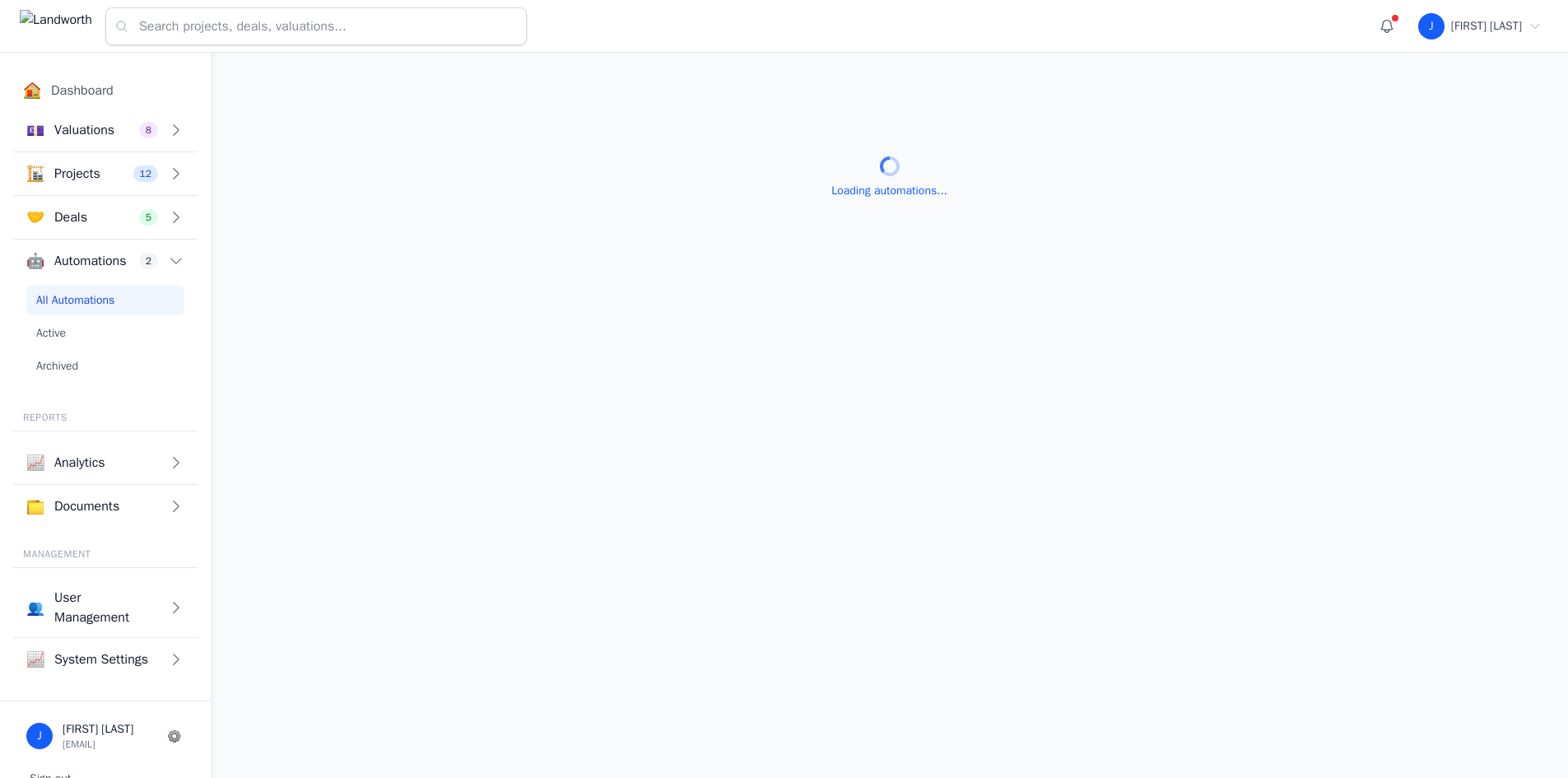 scroll, scrollTop: 0, scrollLeft: 0, axis: both 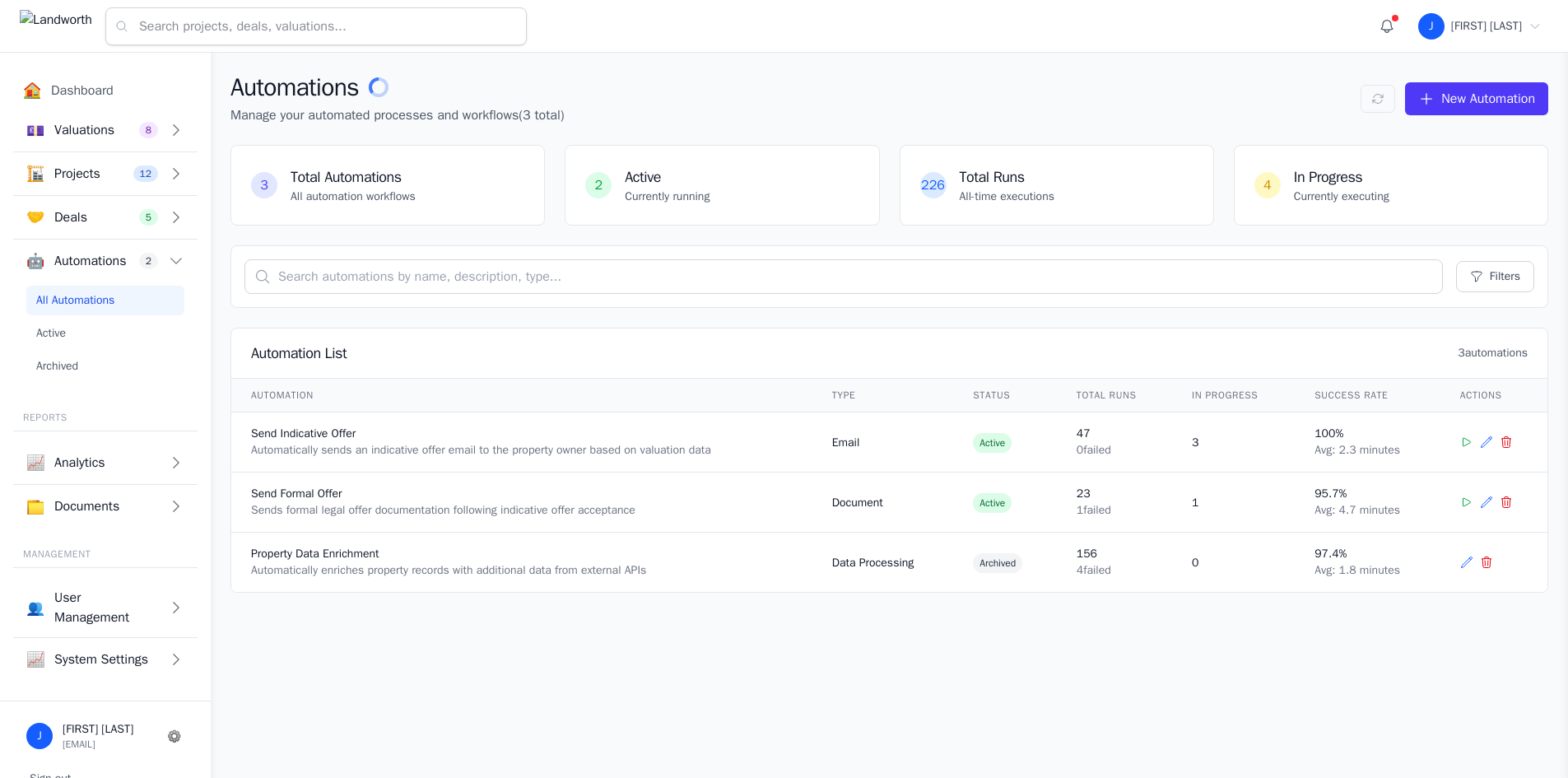 click on "New Automation" at bounding box center (1477, 99) 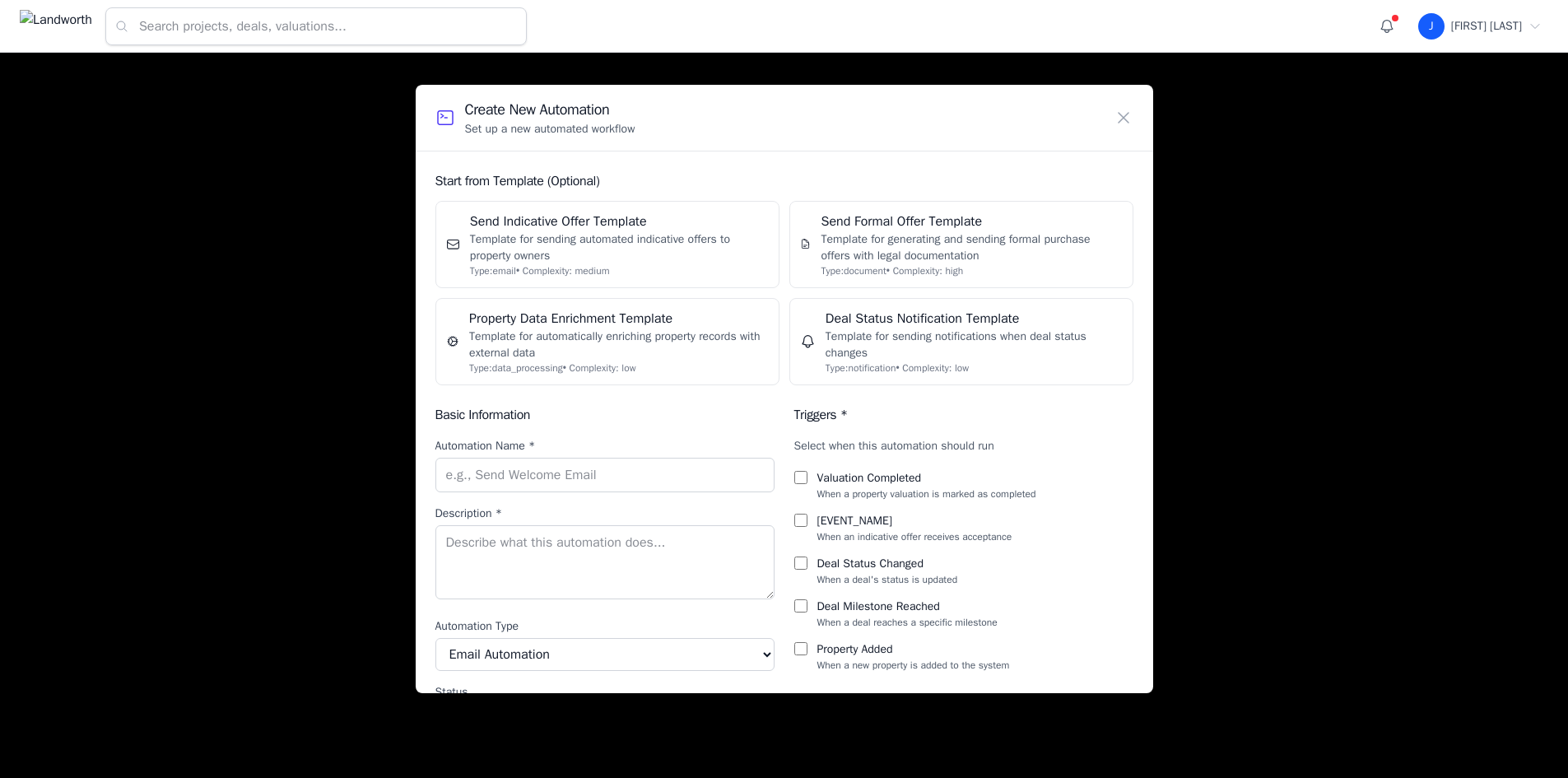 click on "Send Indicative Offer Template Template for sending automated indicative offers to property owners Type: email • Complexity: medium Send Formal Offer Template Template for generating and sending formal purchase offers with legal documentation Type: document • Complexity: high Property Data Enrichment Template Template for automatically enriching property records with external data Type: data_processing • Complexity: low Deal Status Notification Template Template for sending notifications when deal status changes Type: notification • Complexity: low Basic Information Automation Name * Description * Automation Type Email Automation Document Generation Data Processing Notifications Status Draft Active Paused Archived Triggers * Select when this automation should run Valuation Completed When a property valuation is marked as completed Indicative Offer Accepted When an indicative offer receives acceptance" at bounding box center (784, 389) 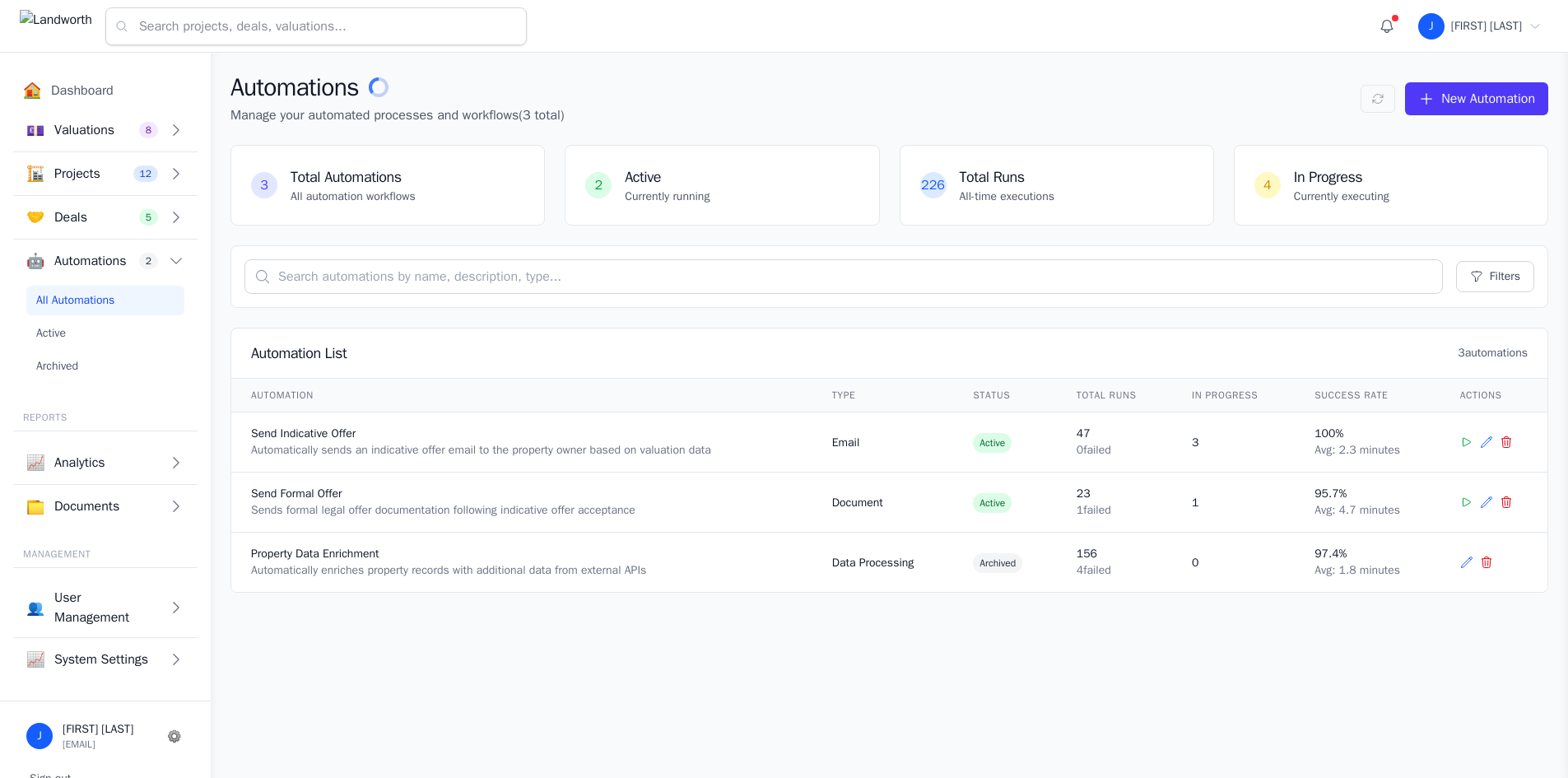 click on "New Automation" at bounding box center (1488, 99) 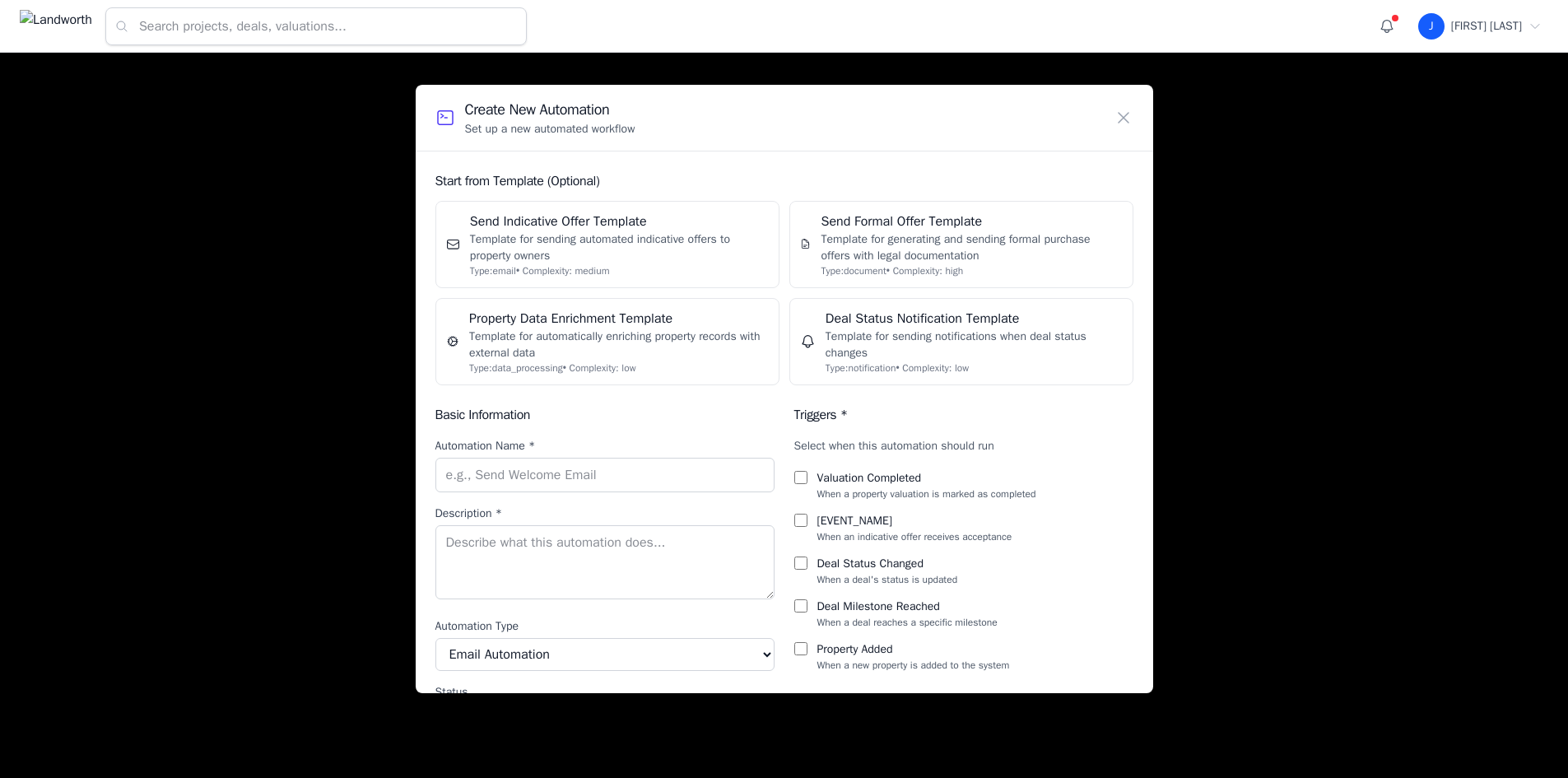 click on "Send Indicative Offer Template Template for sending automated indicative offers to property owners Type: email • Complexity: medium Send Formal Offer Template Template for generating and sending formal purchase offers with legal documentation Type: document • Complexity: high Property Data Enrichment Template Template for automatically enriching property records with external data Type: data_processing • Complexity: low Deal Status Notification Template Template for sending notifications when deal status changes Type: notification • Complexity: low Basic Information Automation Name * Description * Automation Type Email Automation Document Generation Data Processing Notifications Status Draft Active Paused Archived Triggers * Select when this automation should run Valuation Completed When a property valuation is marked as completed Indicative Offer Accepted When an indicative offer receives acceptance" at bounding box center (784, 389) 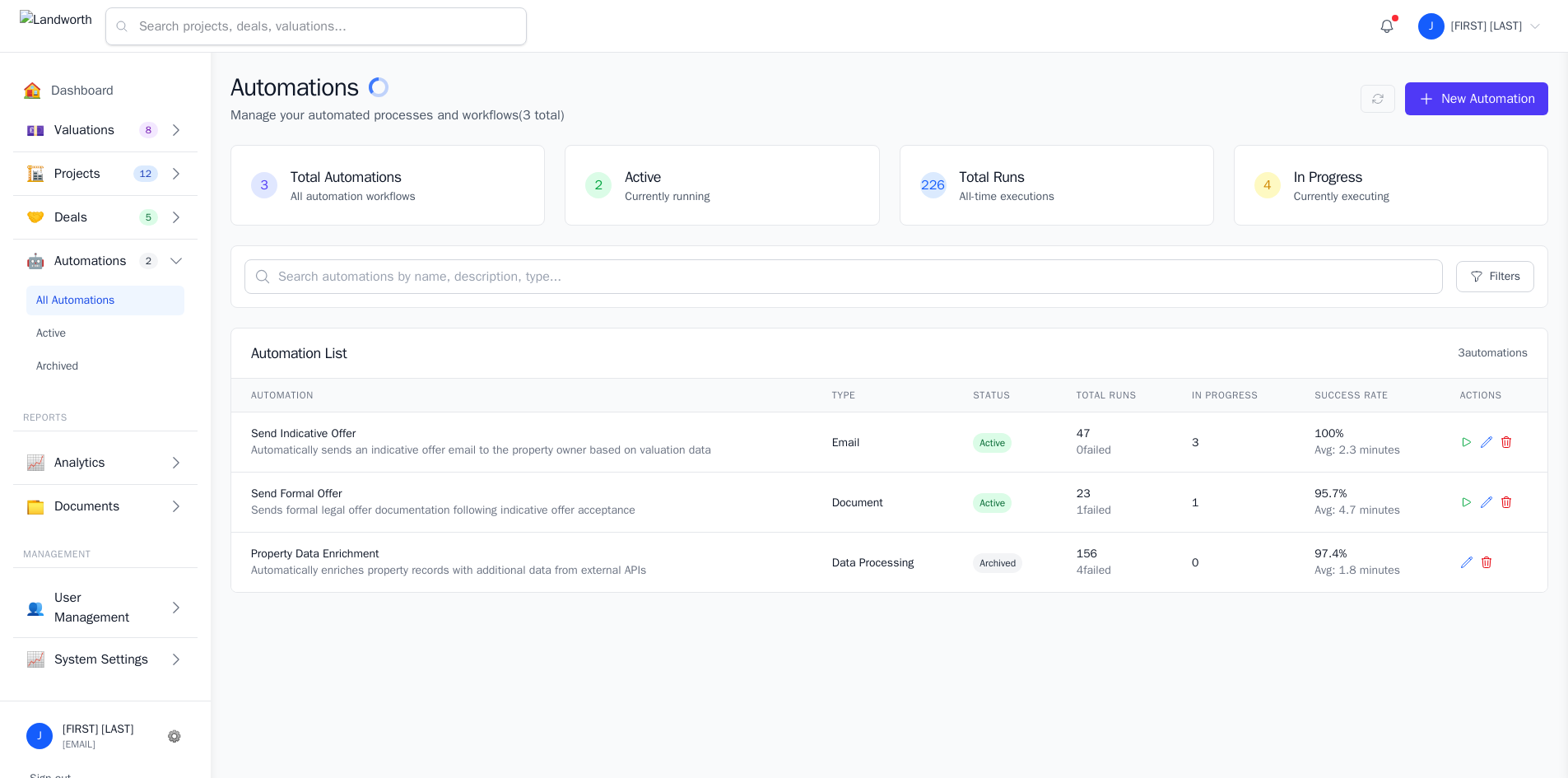click on "🏠 Dashboard" at bounding box center [105, 91] 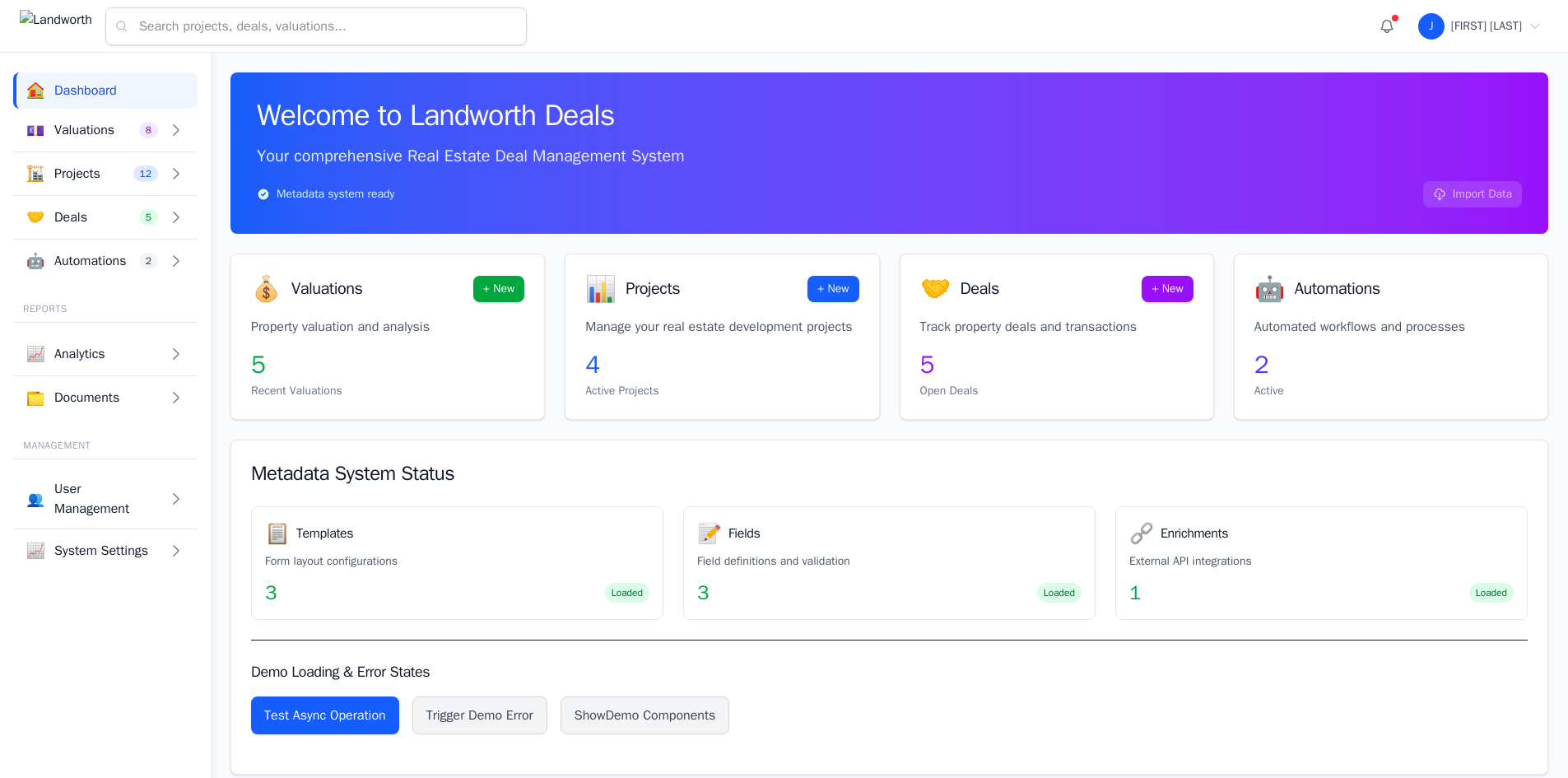 click on "2" at bounding box center (1391, 365) 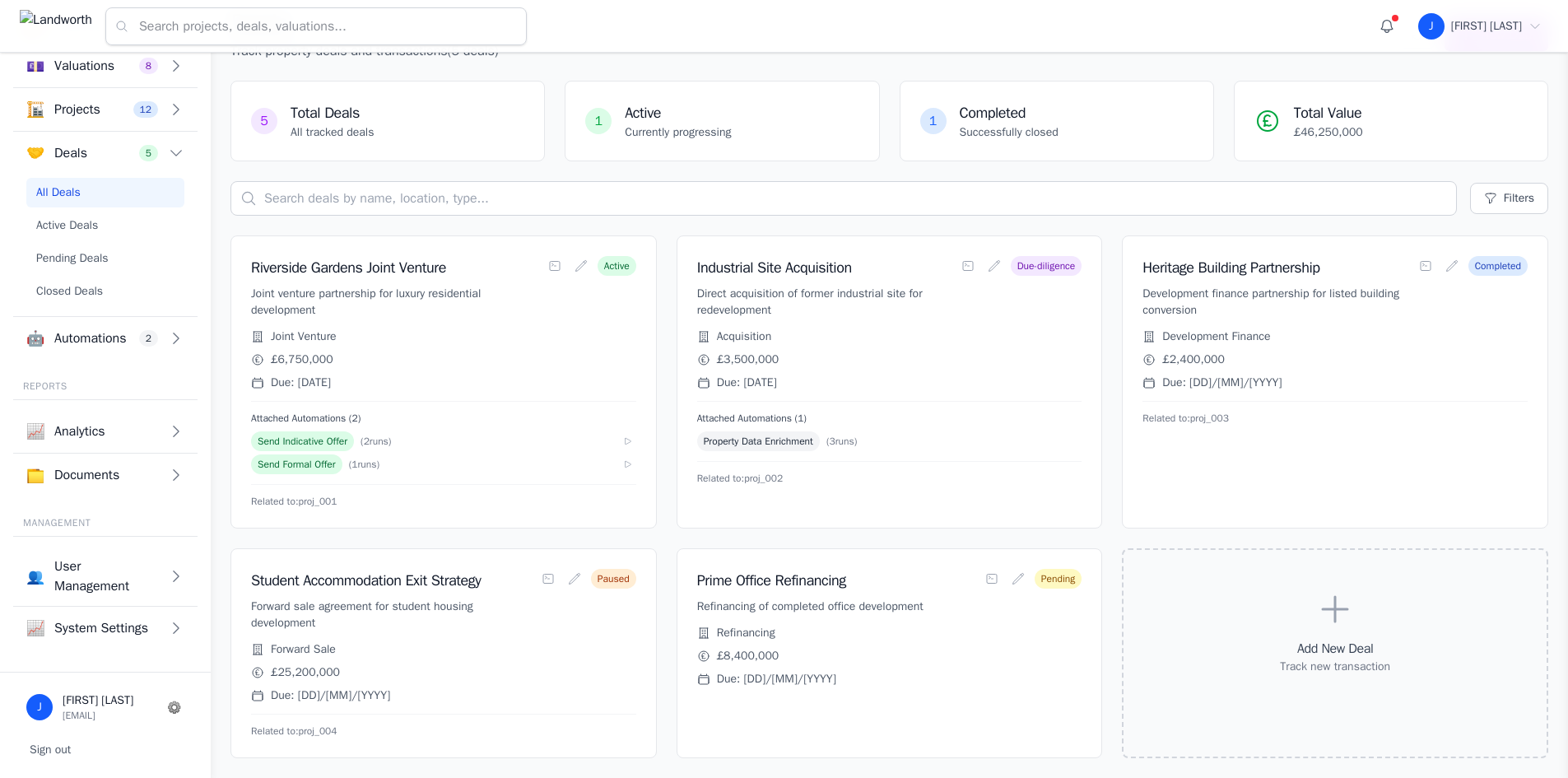 scroll, scrollTop: 0, scrollLeft: 0, axis: both 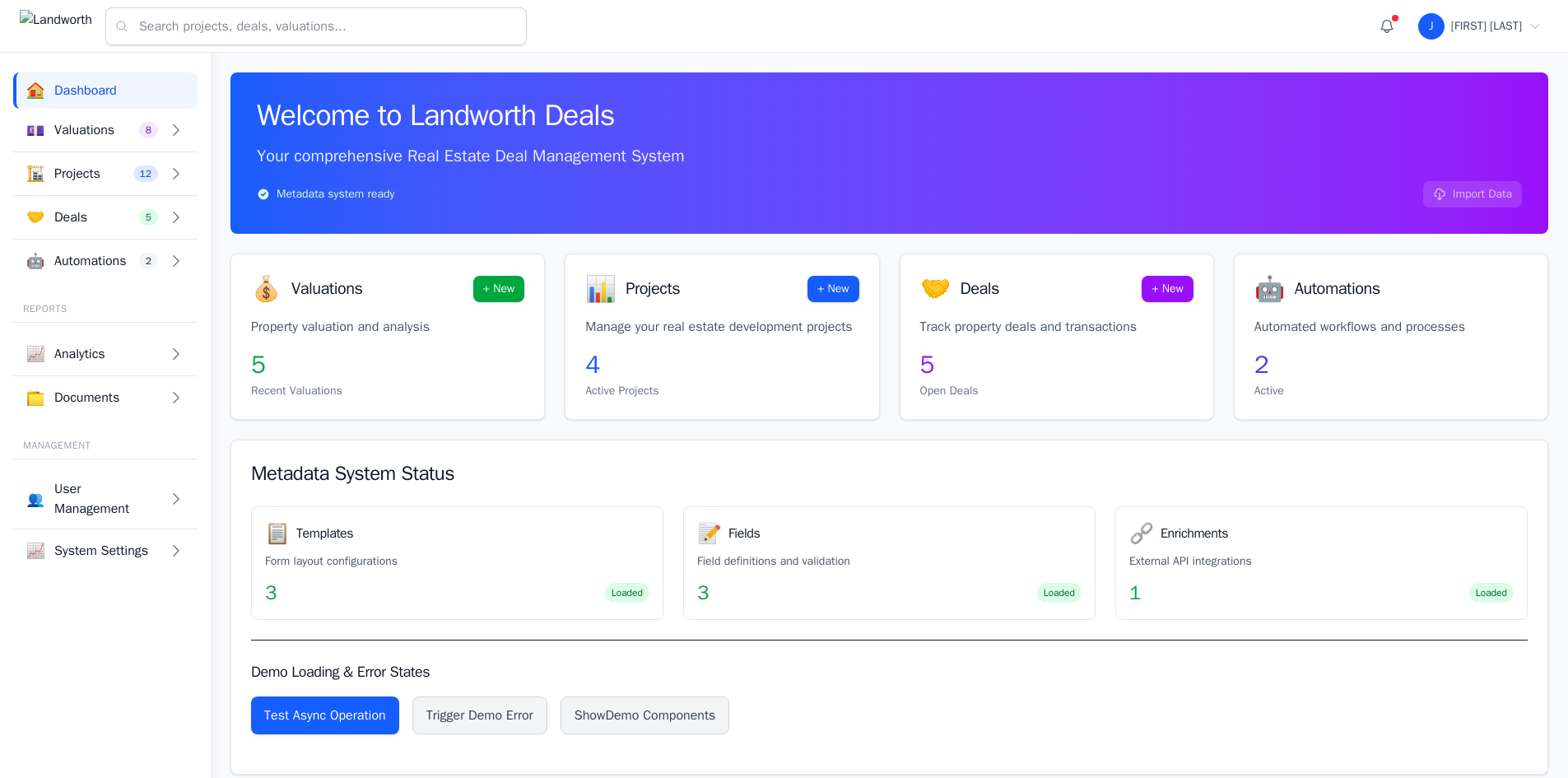 click on "📊 Projects + New Manage your real estate development projects 4 Active Projects" at bounding box center (722, 337) 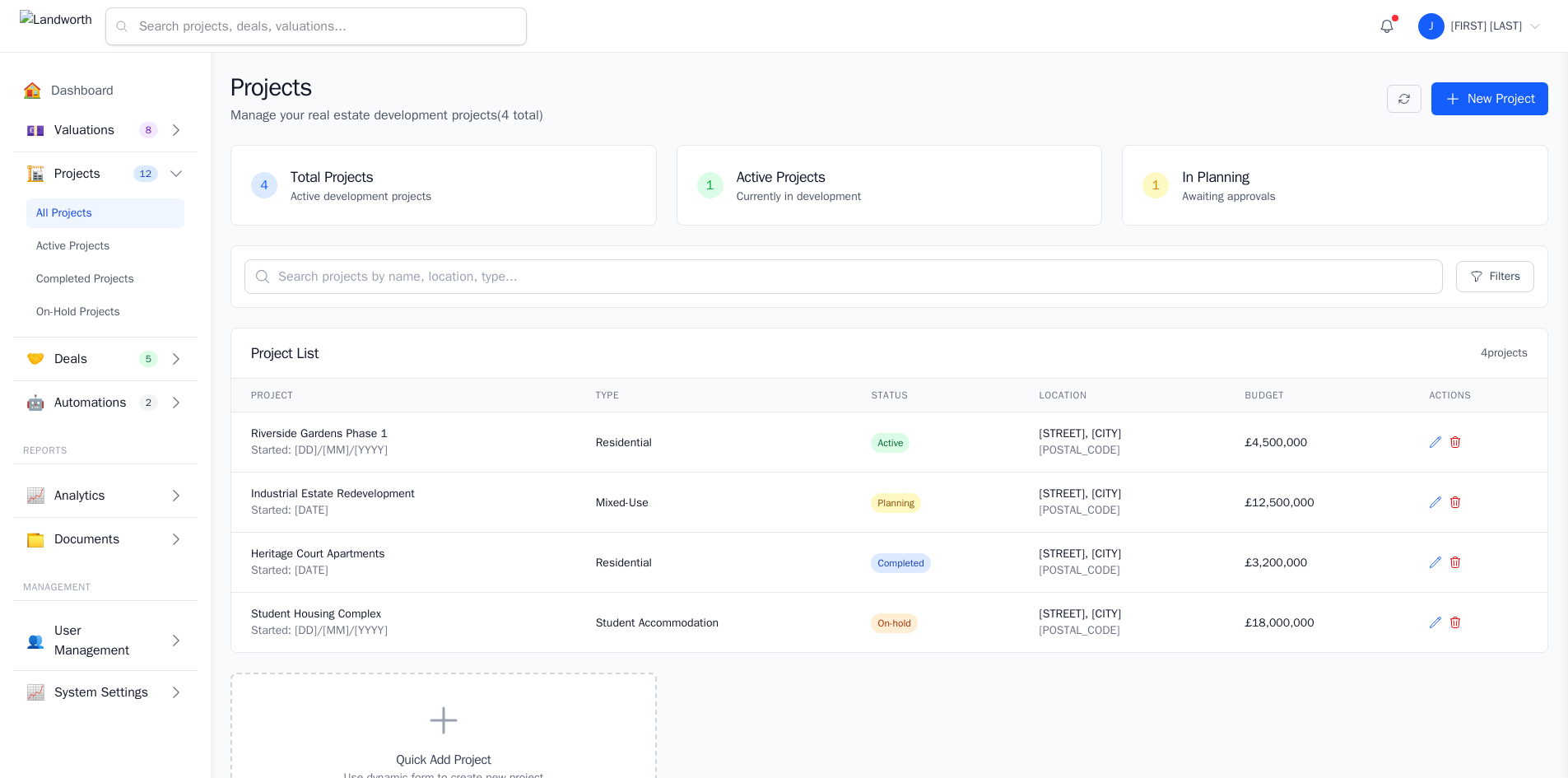 drag, startPoint x: 575, startPoint y: 317, endPoint x: 601, endPoint y: 376, distance: 64.4748 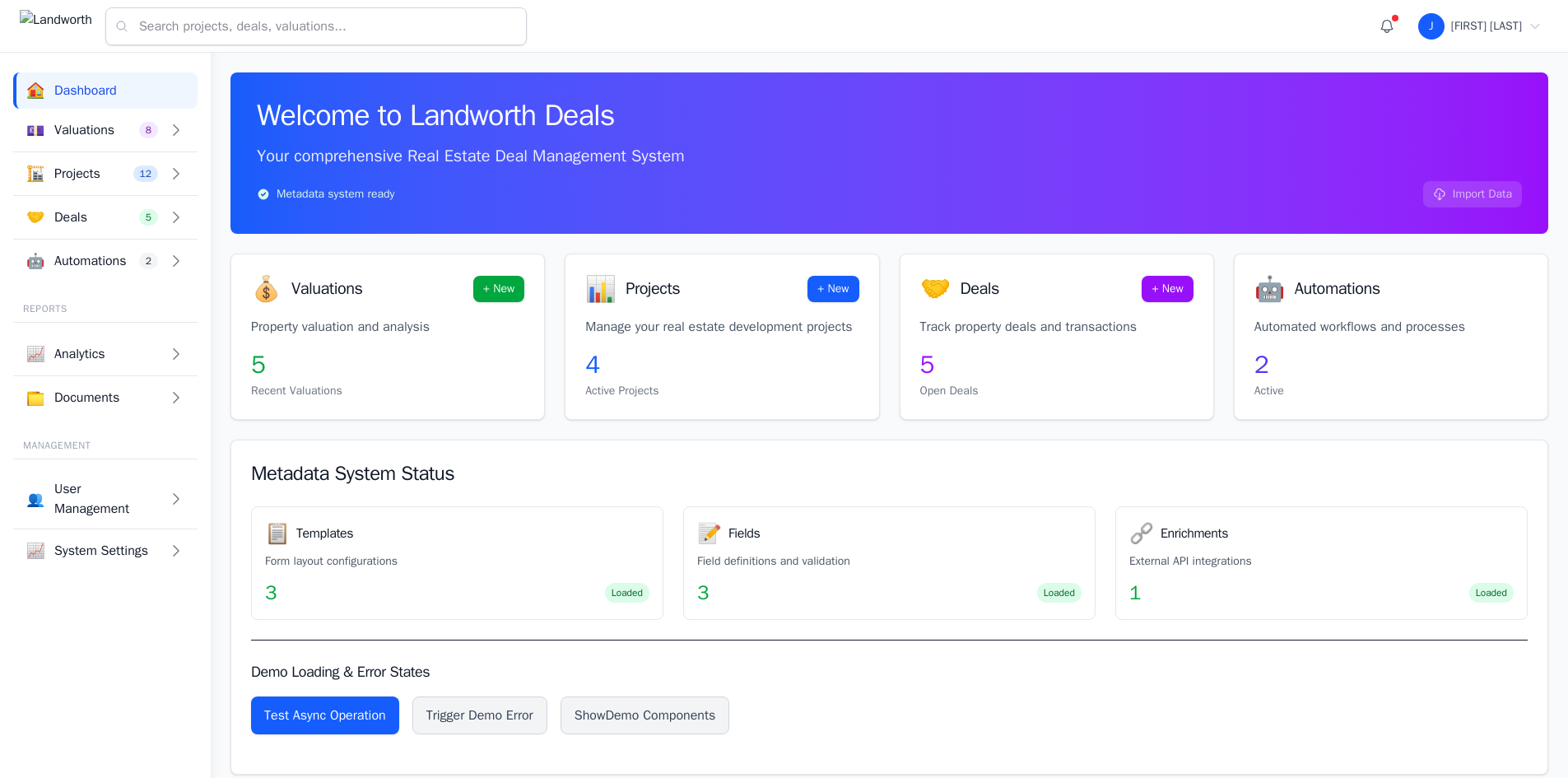 click on "💰 Valuations + New Property valuation and analysis 5 Recent Valuations" at bounding box center [388, 337] 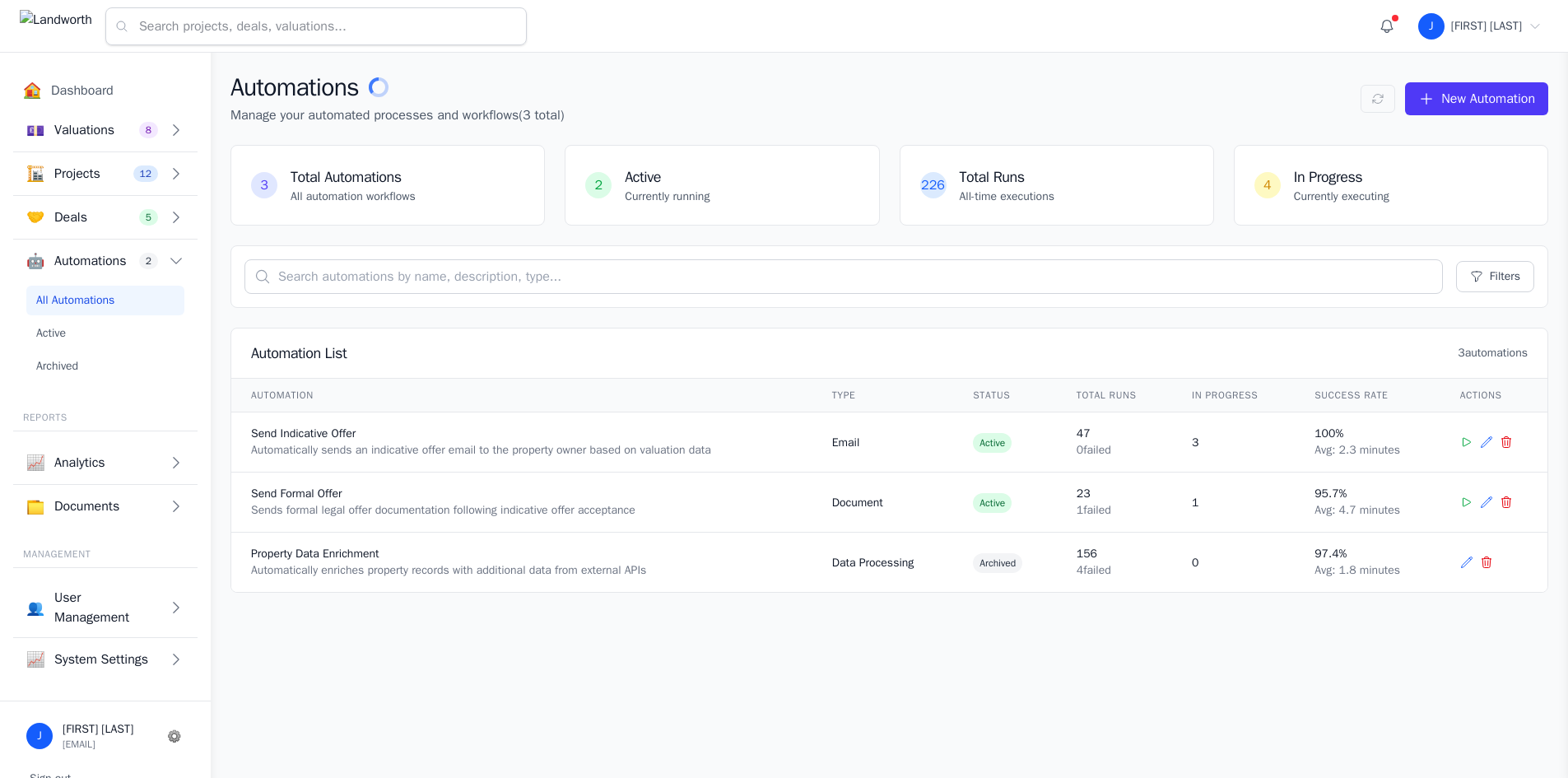 scroll, scrollTop: 0, scrollLeft: 0, axis: both 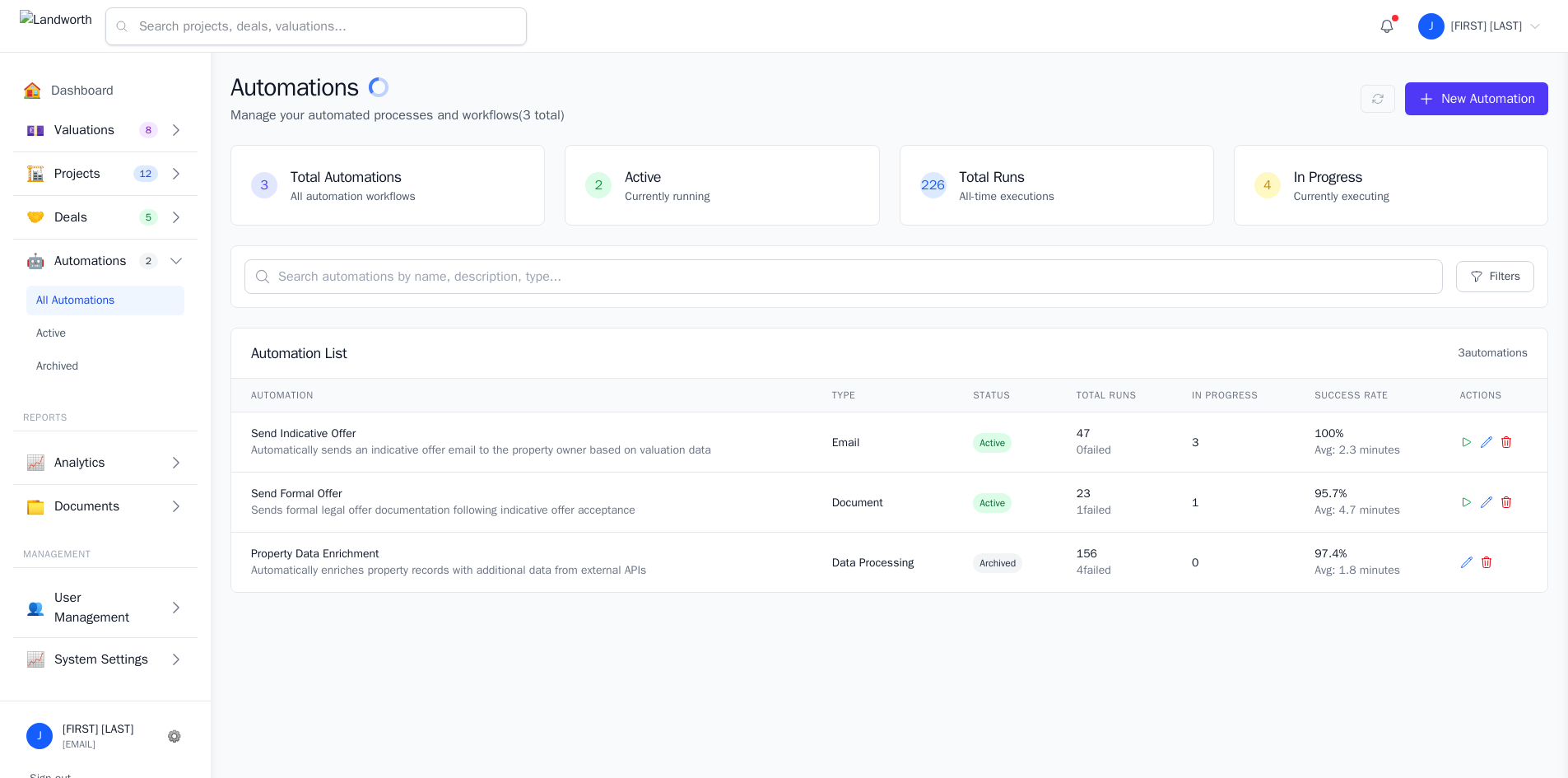 click on "🏗️ Projects 12" at bounding box center (92, 130) 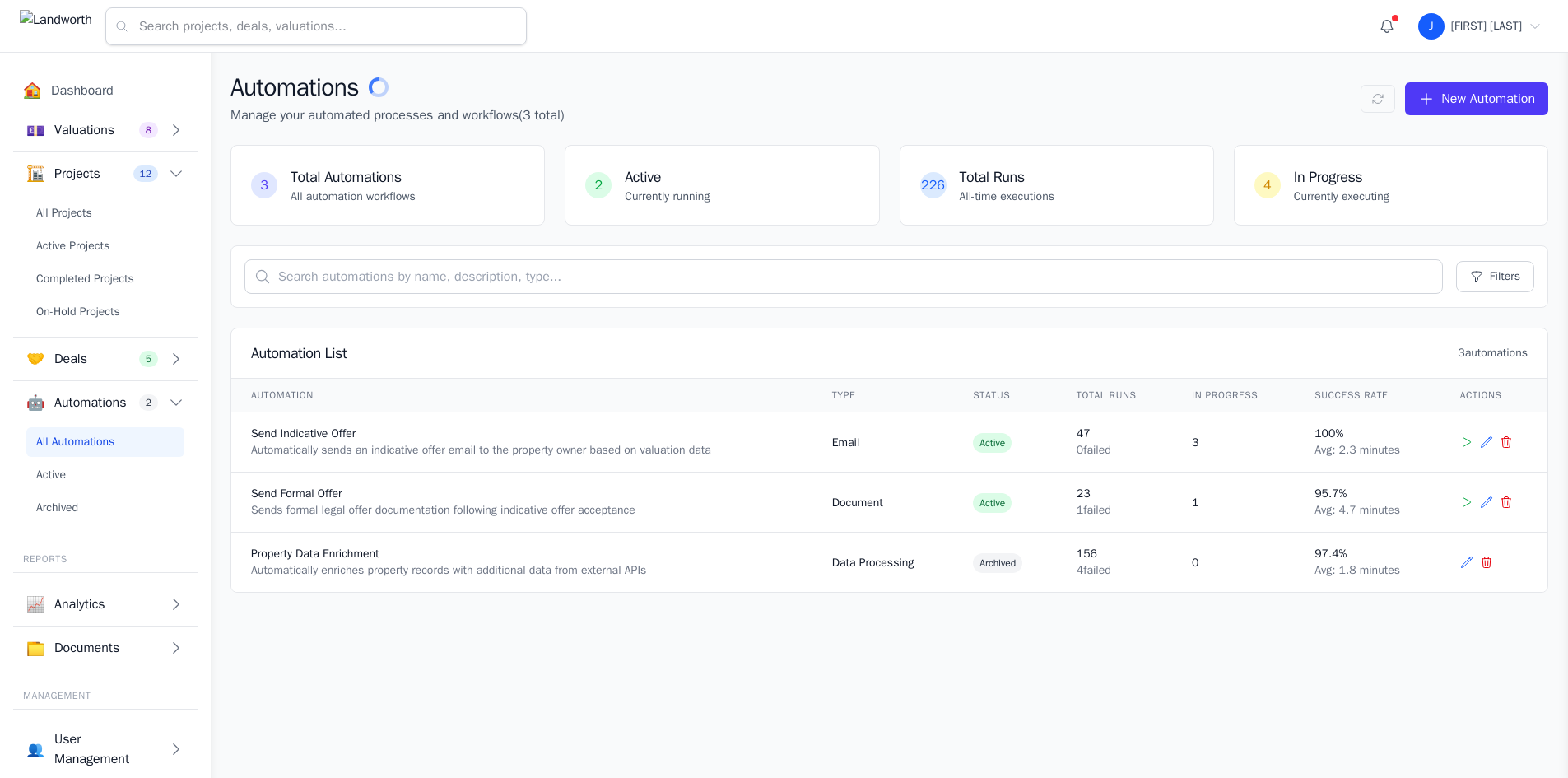 click on "All Projects" at bounding box center [105, 213] 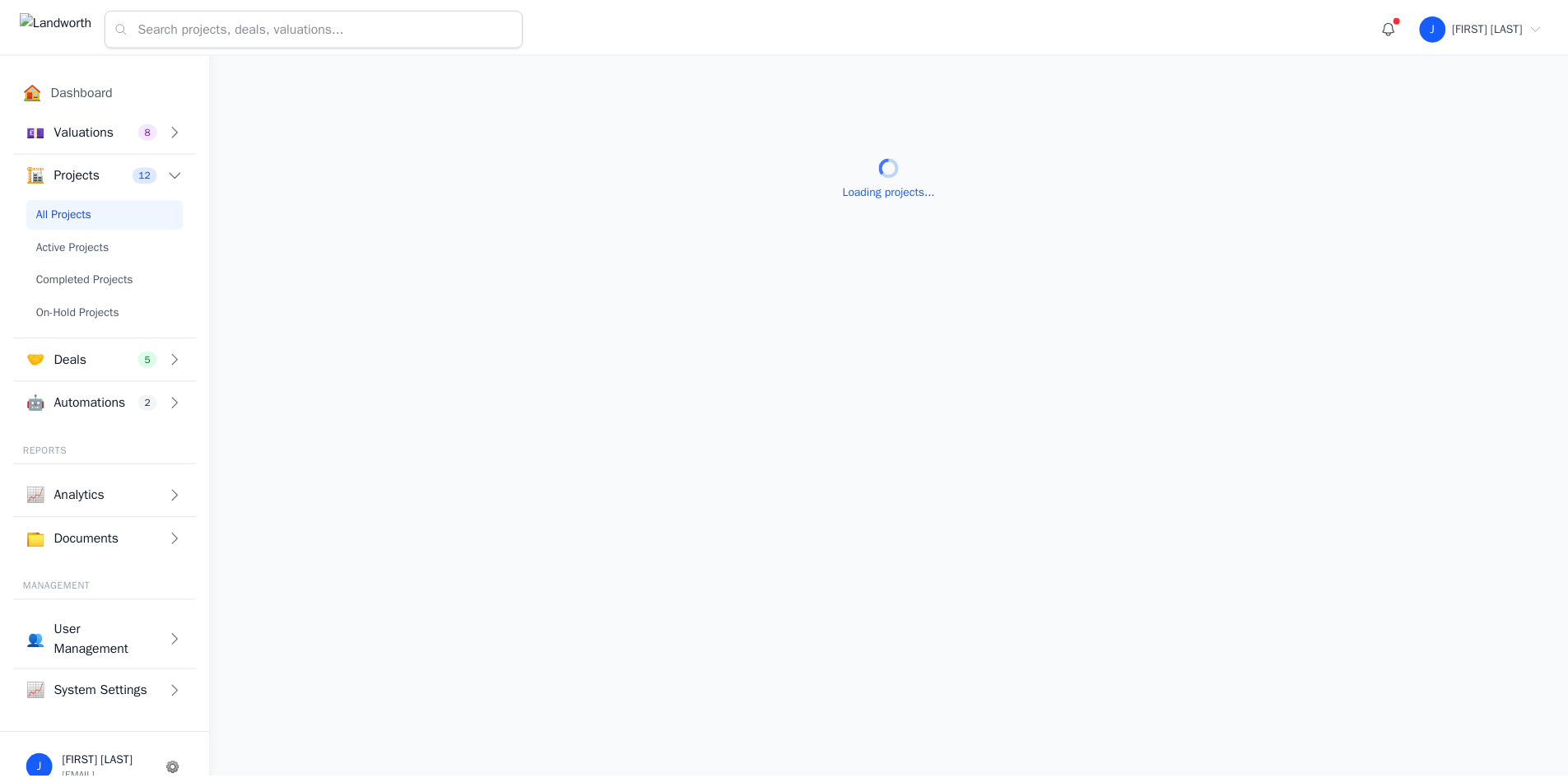 scroll, scrollTop: 0, scrollLeft: 0, axis: both 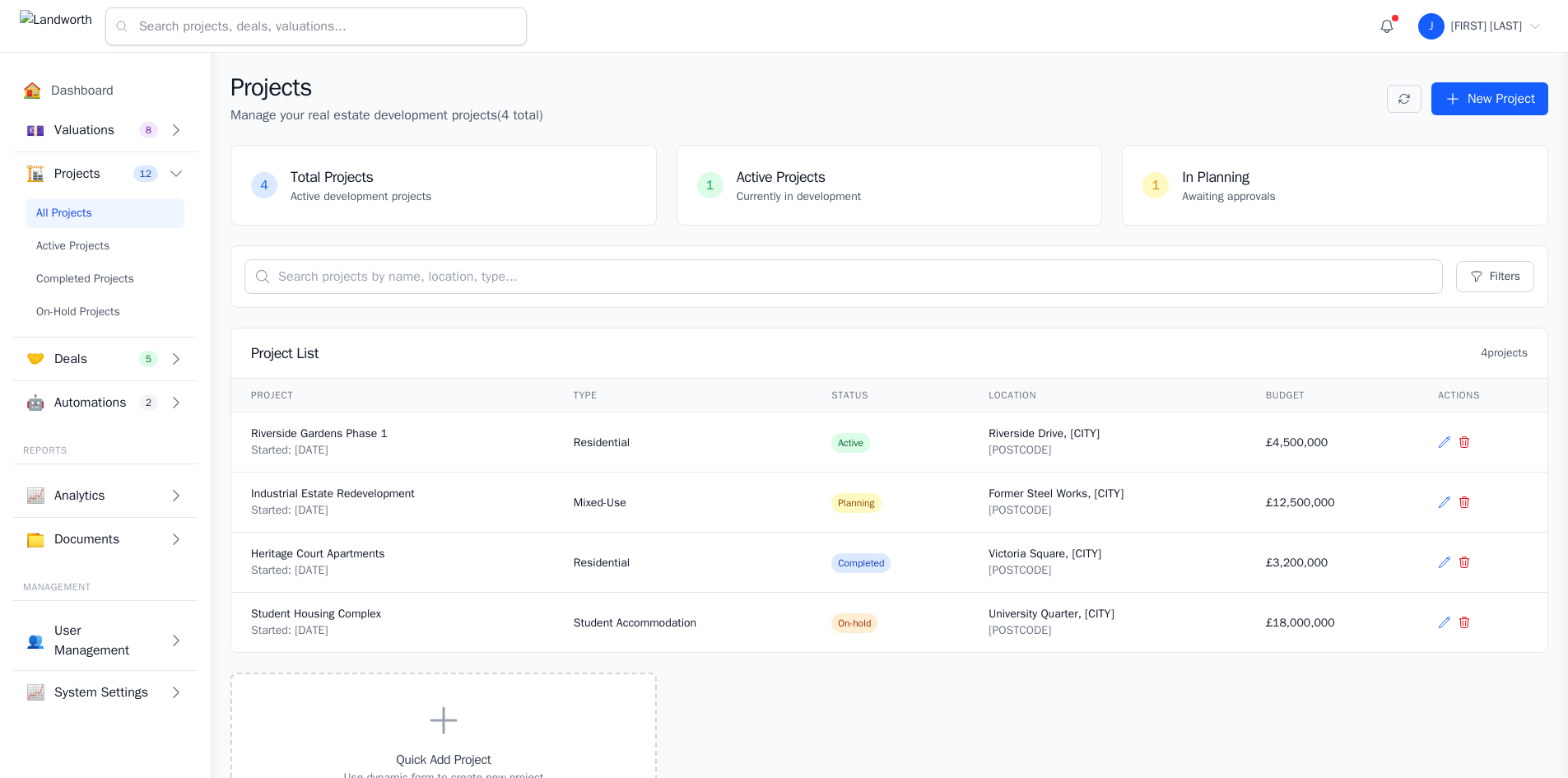 click on "Active Projects" at bounding box center (105, 246) 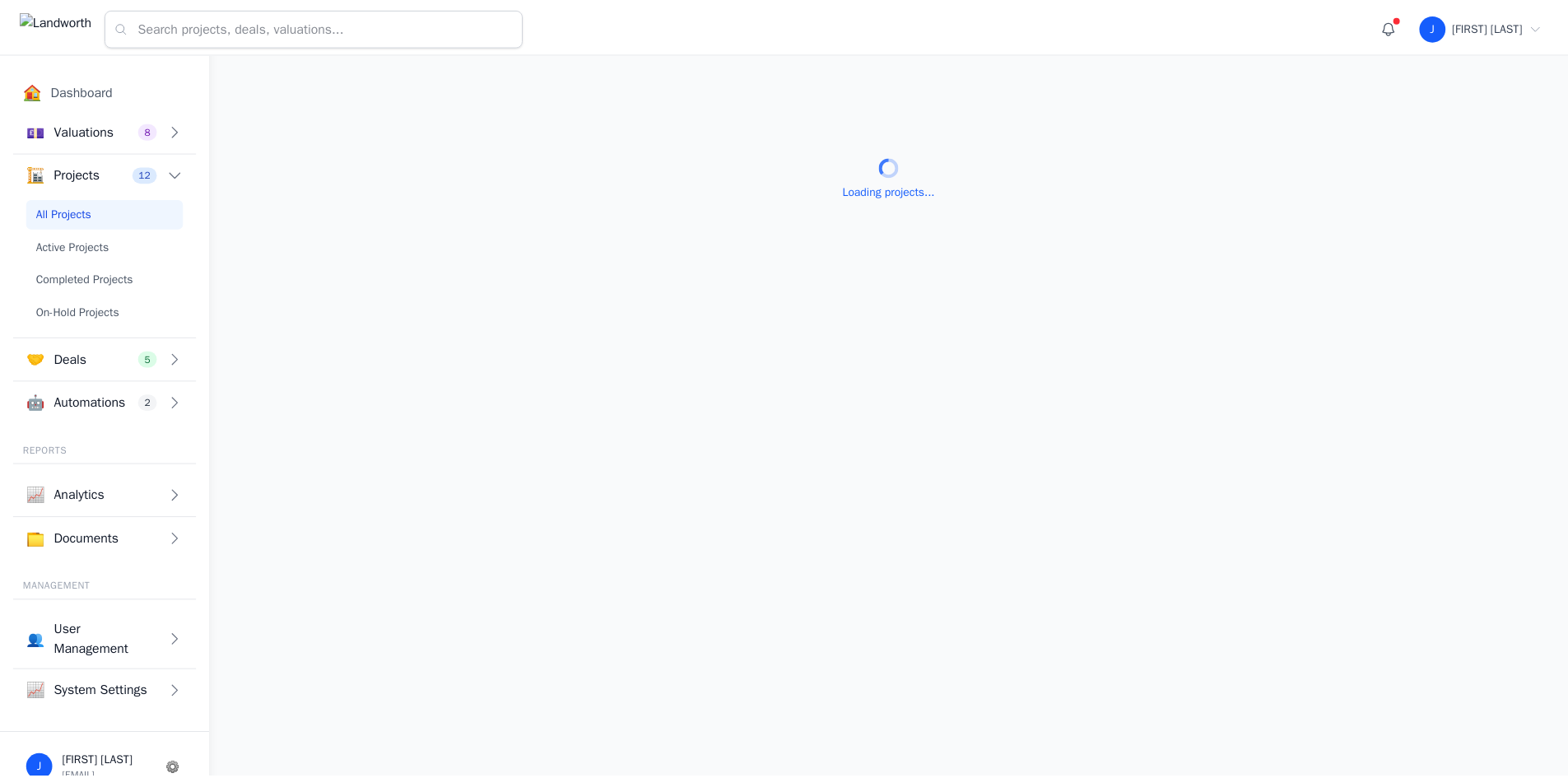 scroll, scrollTop: 0, scrollLeft: 0, axis: both 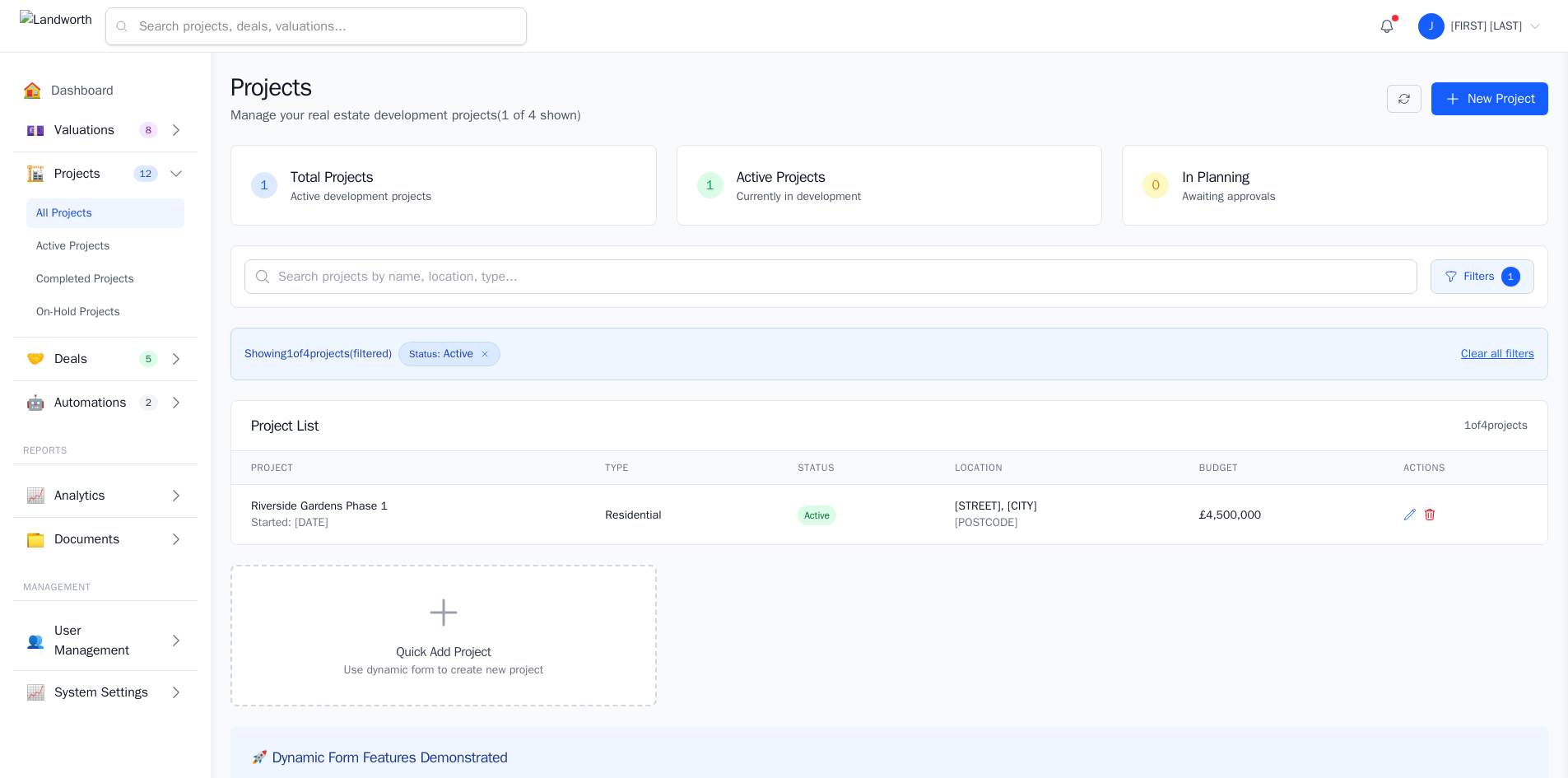 click on "🏠 Dashboard" at bounding box center [105, 91] 